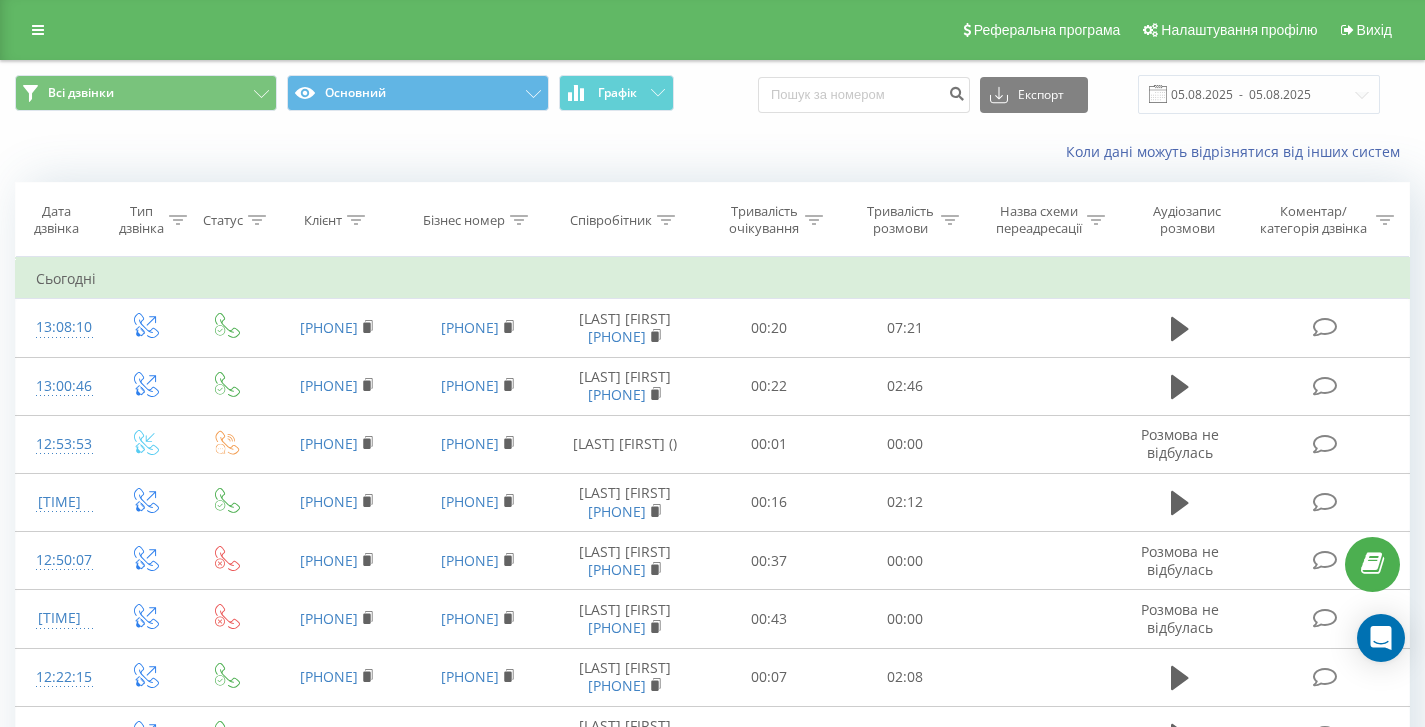 click at bounding box center [38, 30] 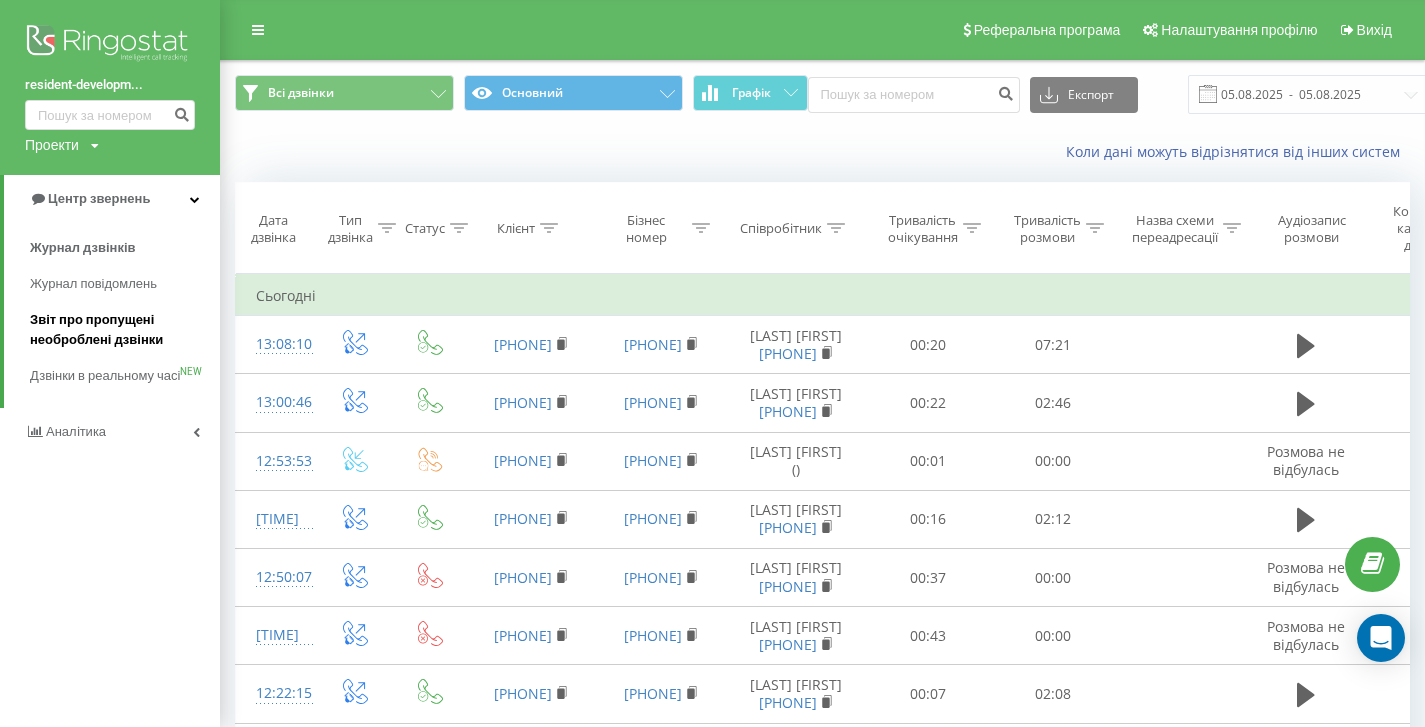 click on "Звіт про пропущені необроблені дзвінки" at bounding box center [120, 330] 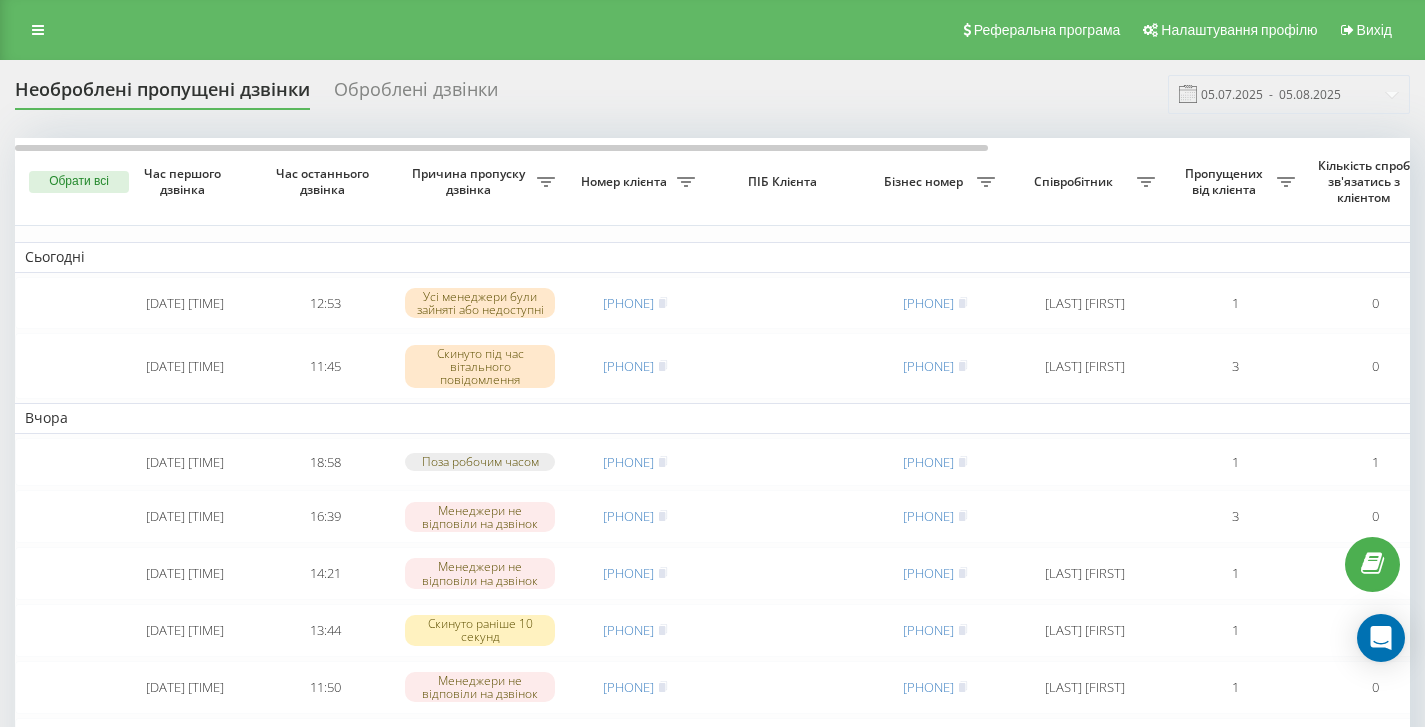 scroll, scrollTop: 0, scrollLeft: 0, axis: both 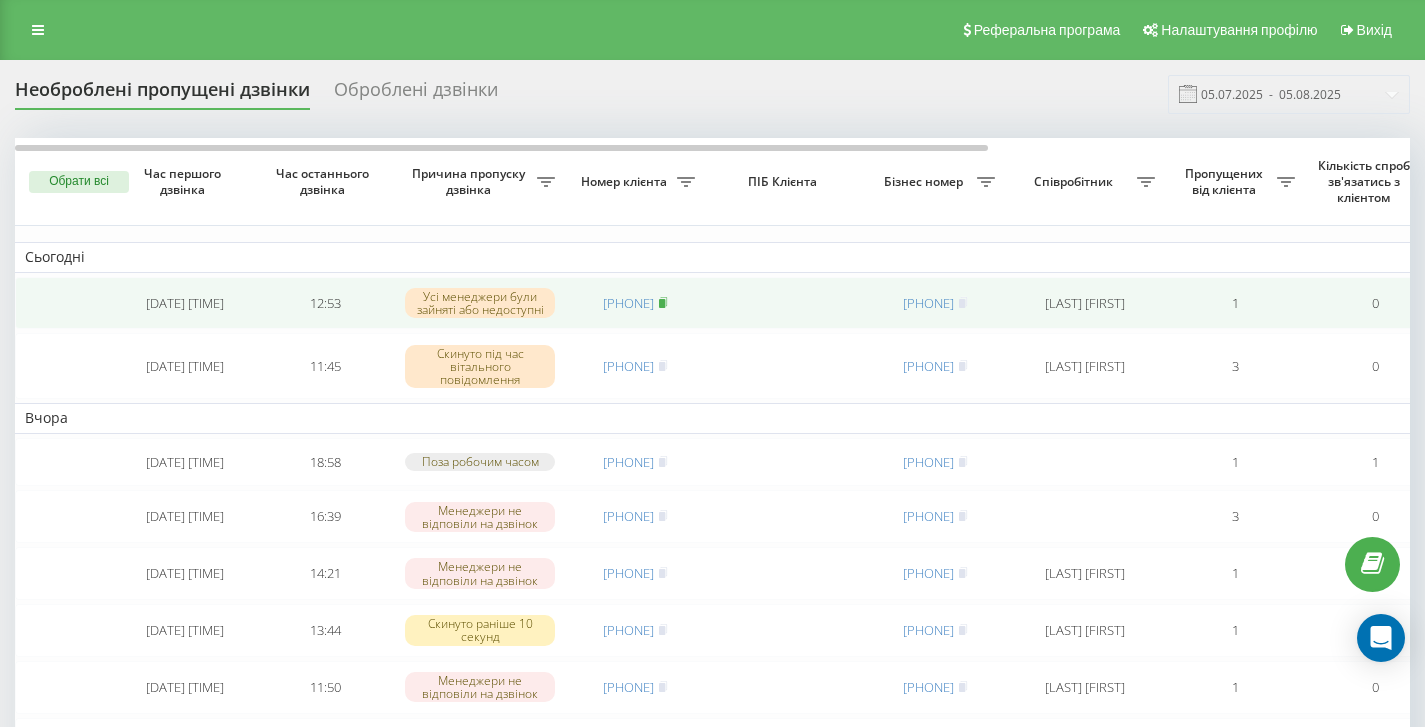 click 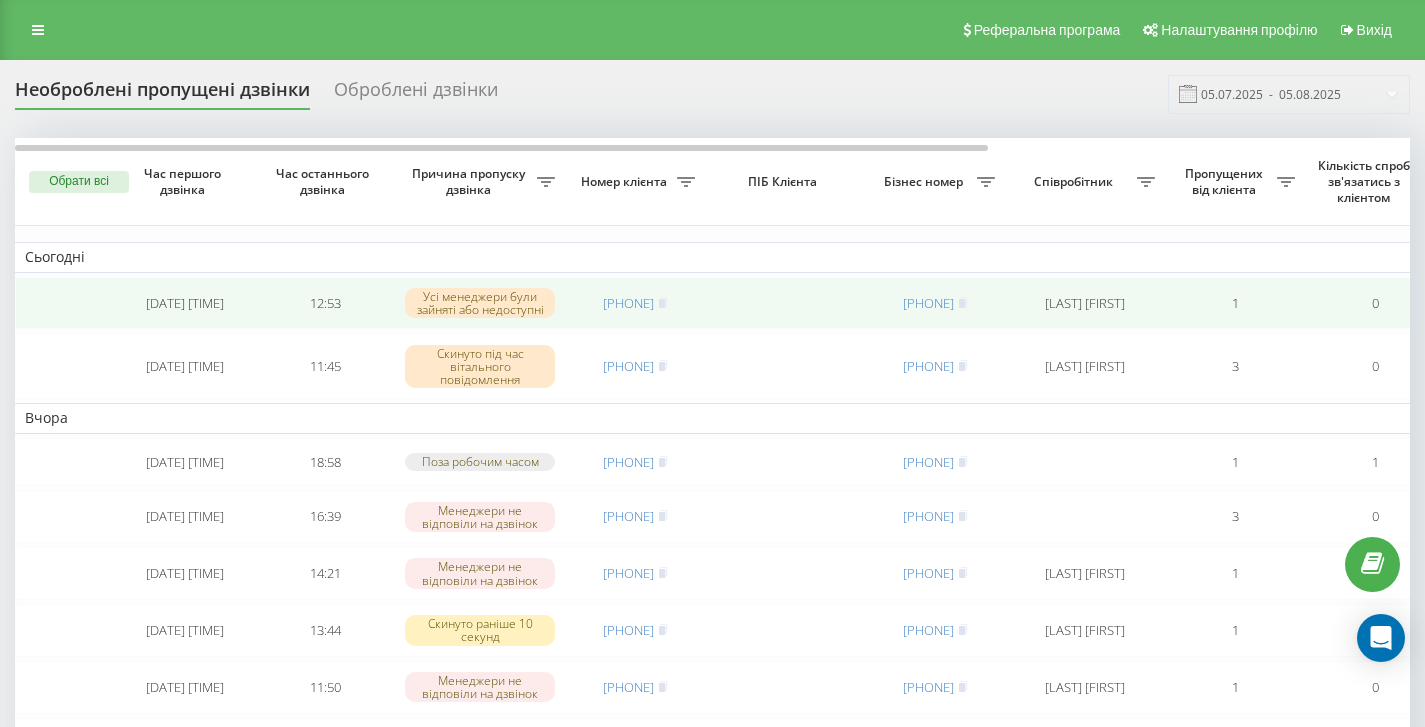 click on "1" at bounding box center [1235, 303] 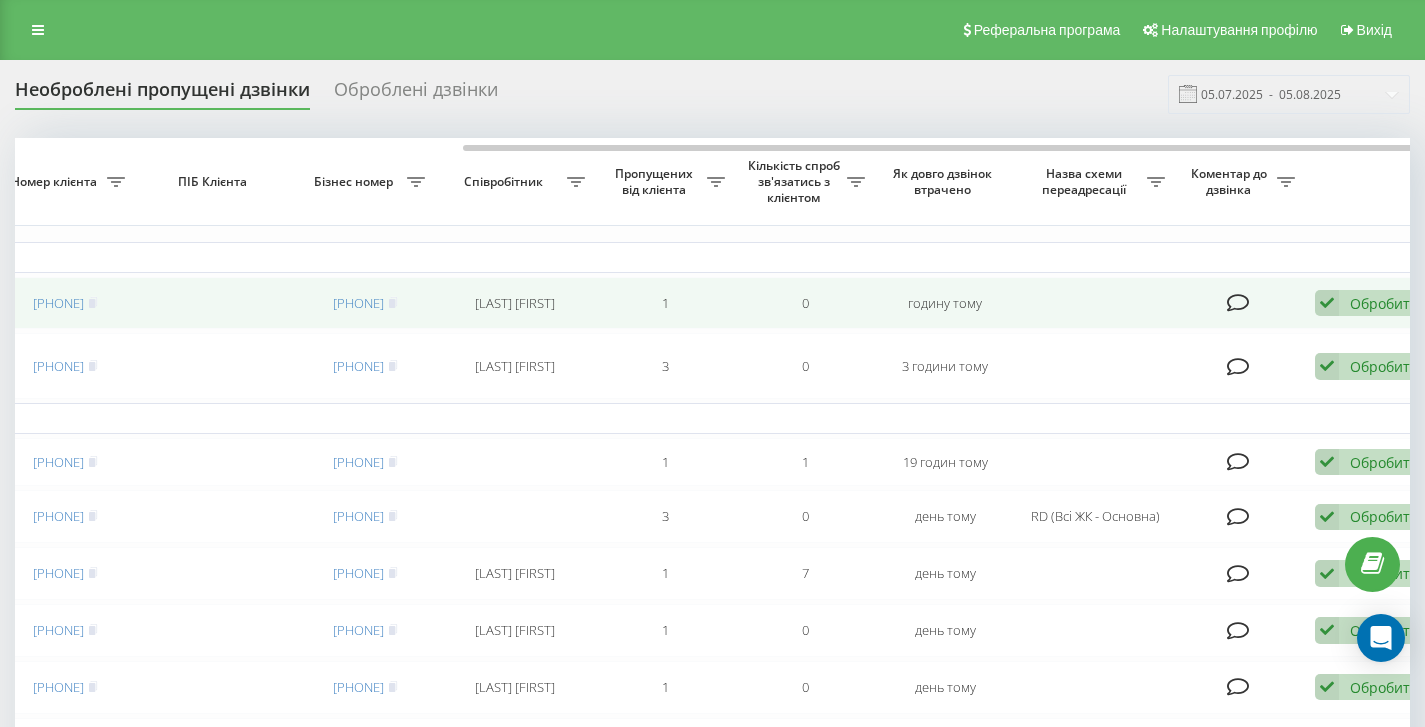 scroll, scrollTop: 0, scrollLeft: 605, axis: horizontal 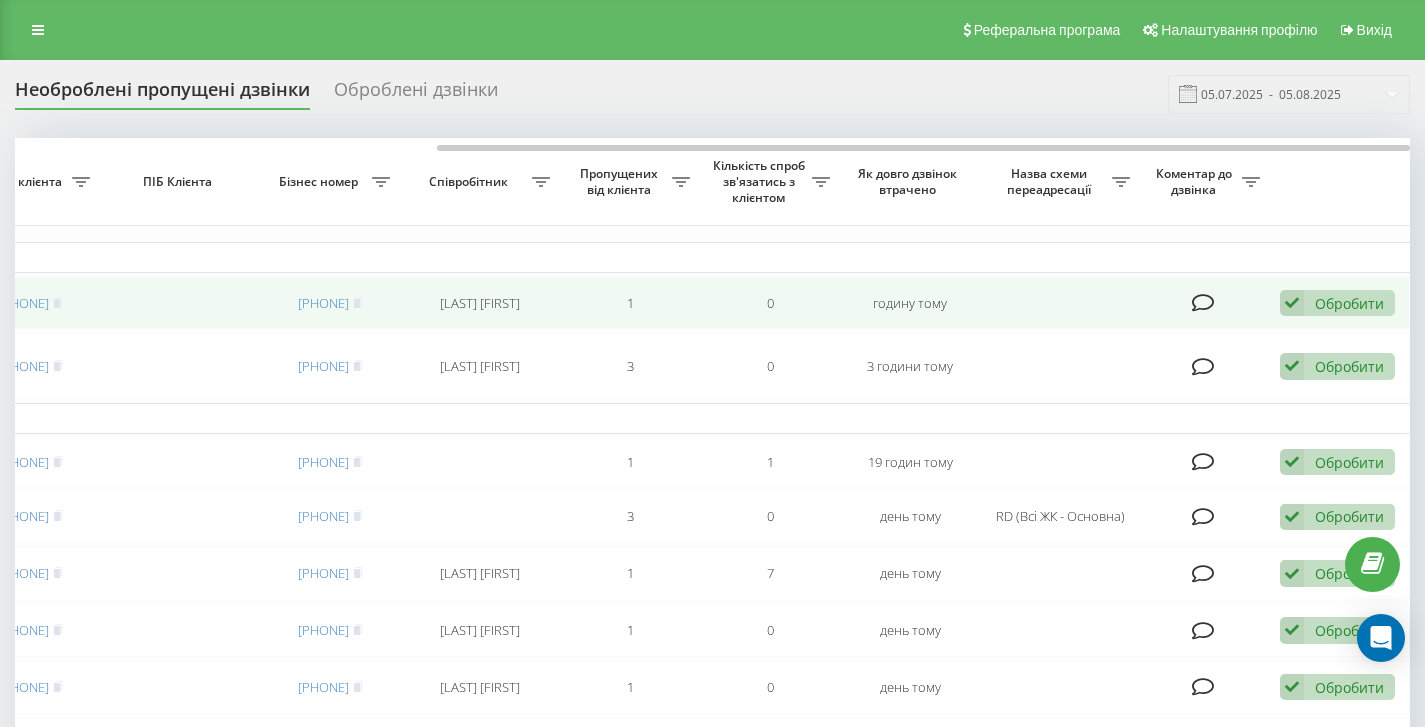 click on "Обробити" at bounding box center (1349, 303) 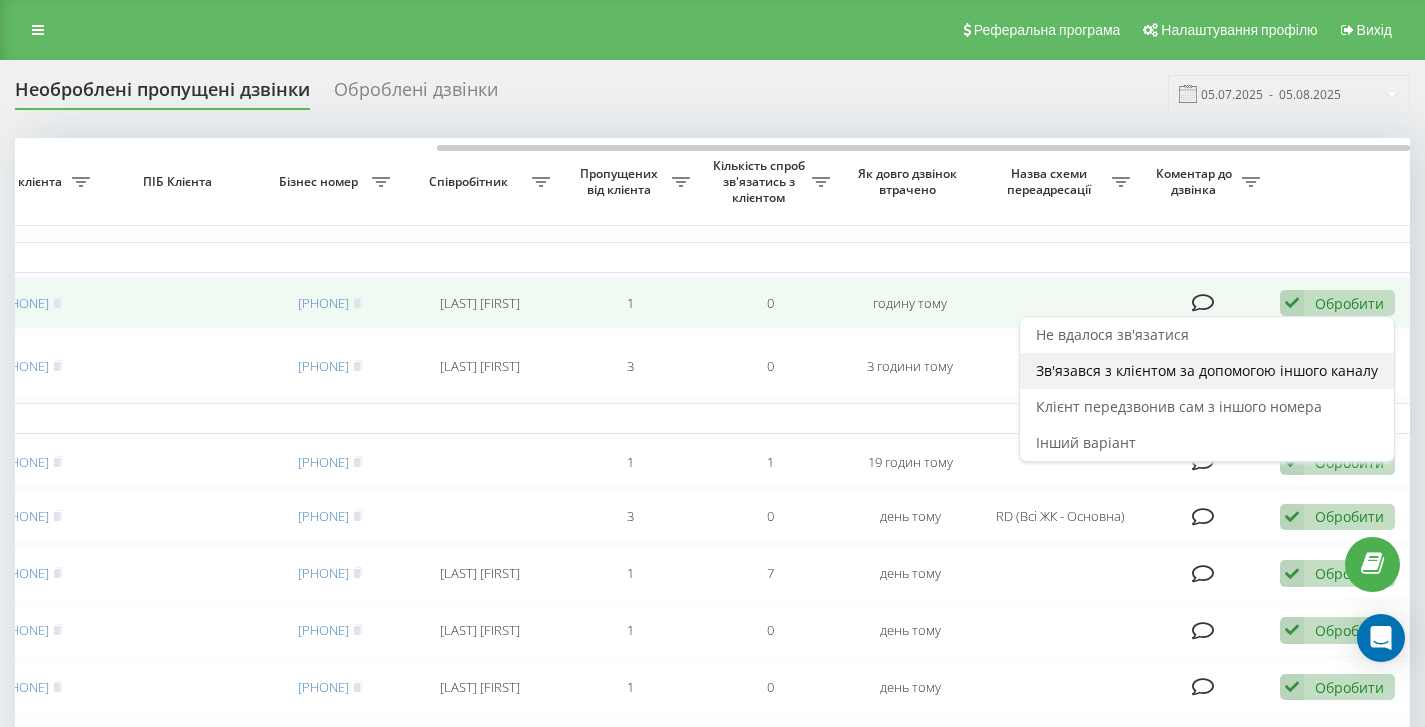 click on "Зв'язався з клієнтом за допомогою іншого каналу" at bounding box center [1207, 371] 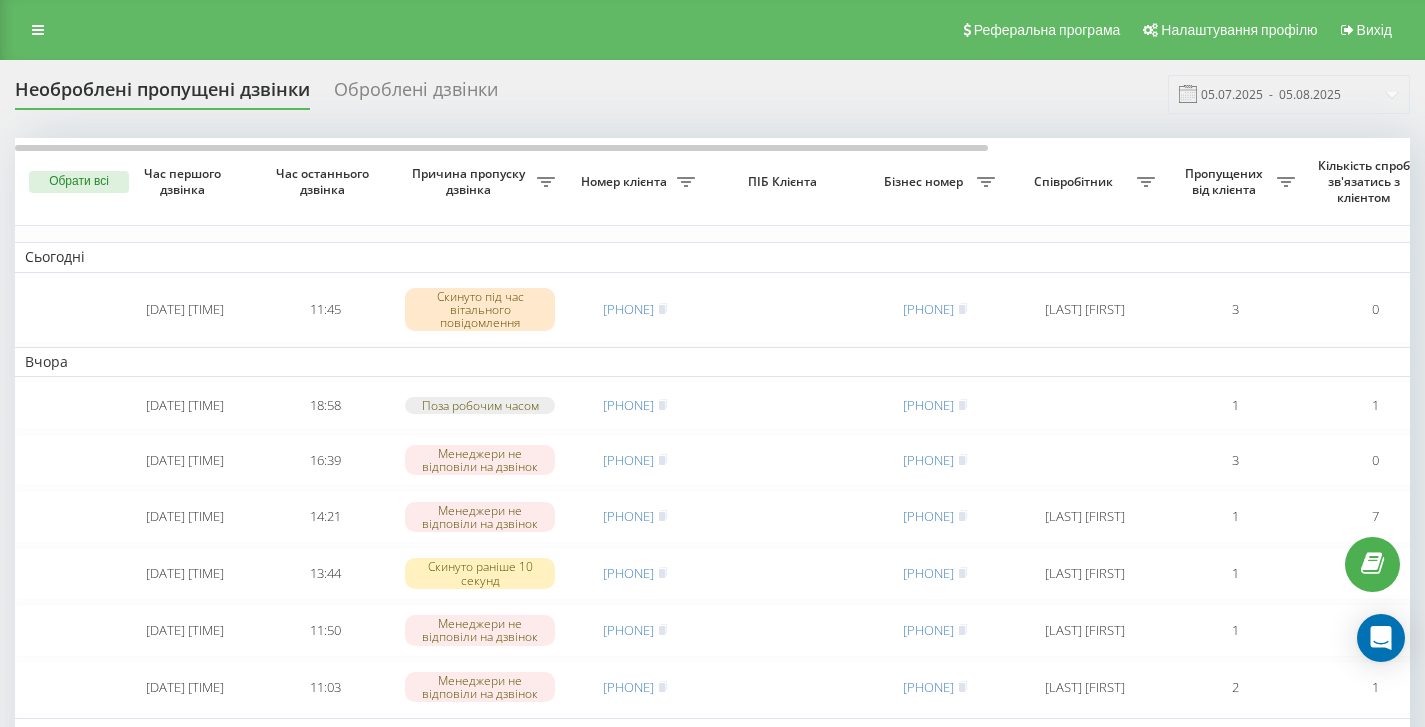 click on "Реферальна програма Налаштування профілю Вихід" at bounding box center [712, 30] 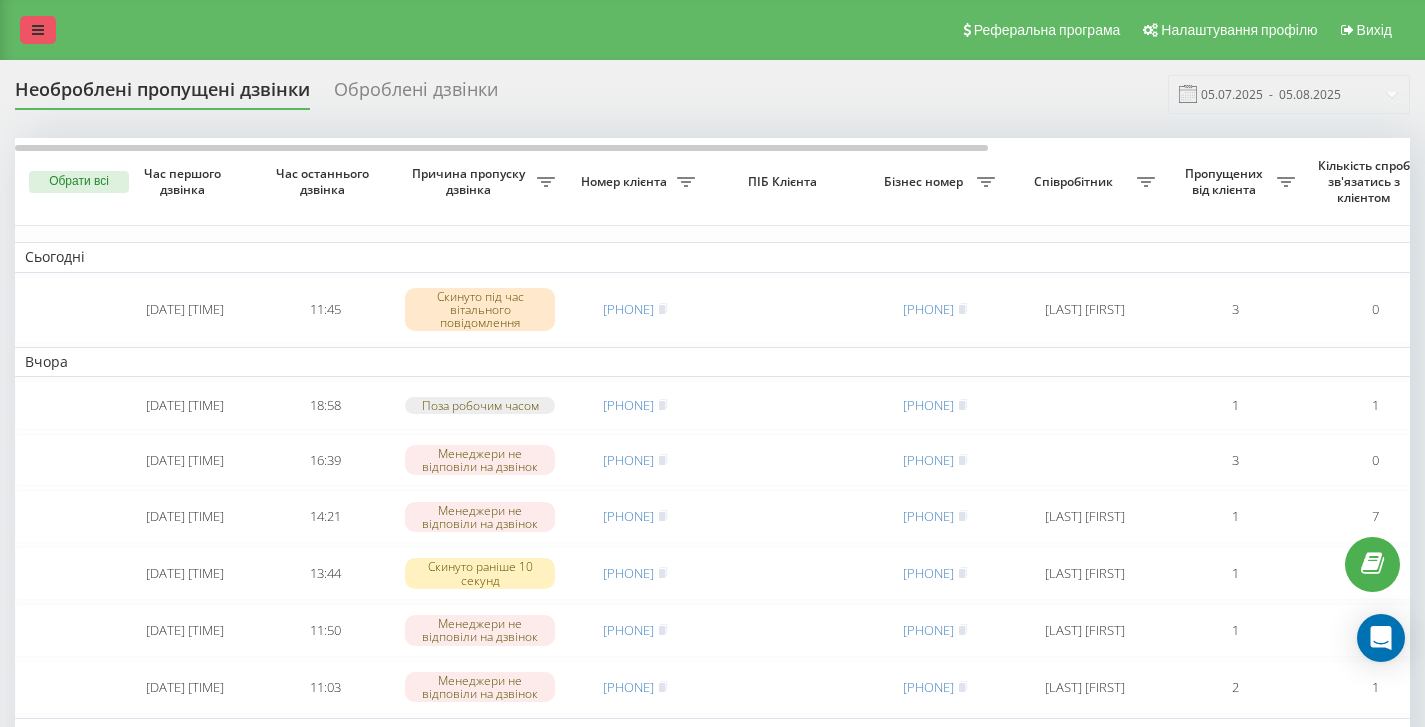 click at bounding box center (38, 30) 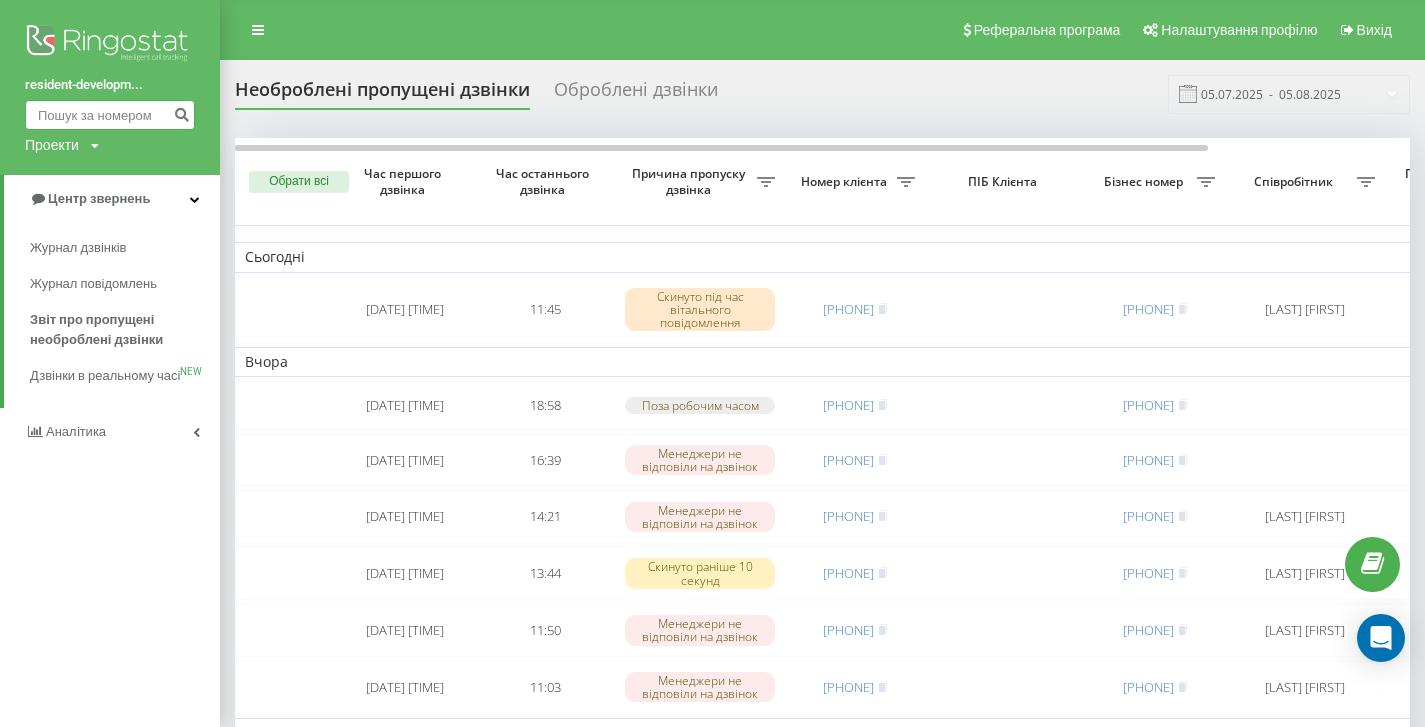 click at bounding box center [110, 115] 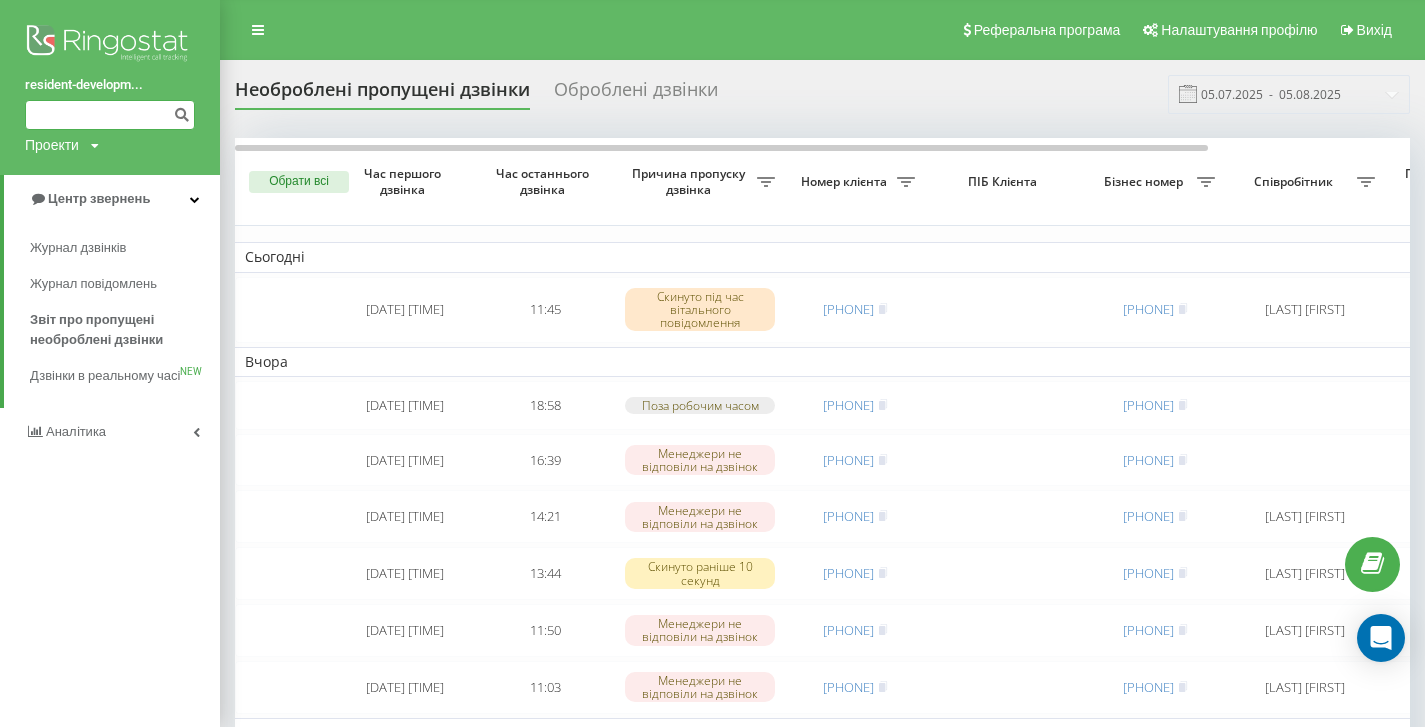 paste on "[PHONE]" 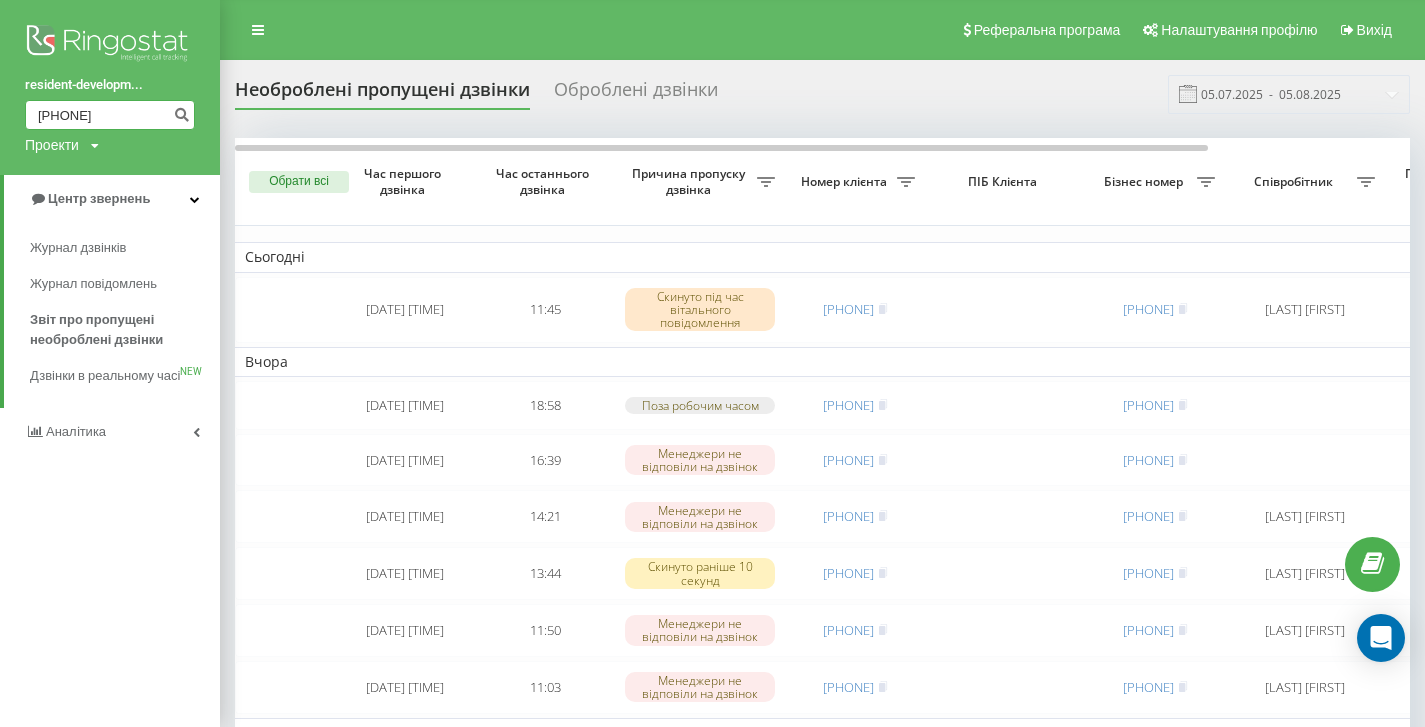 type on "[PHONE]" 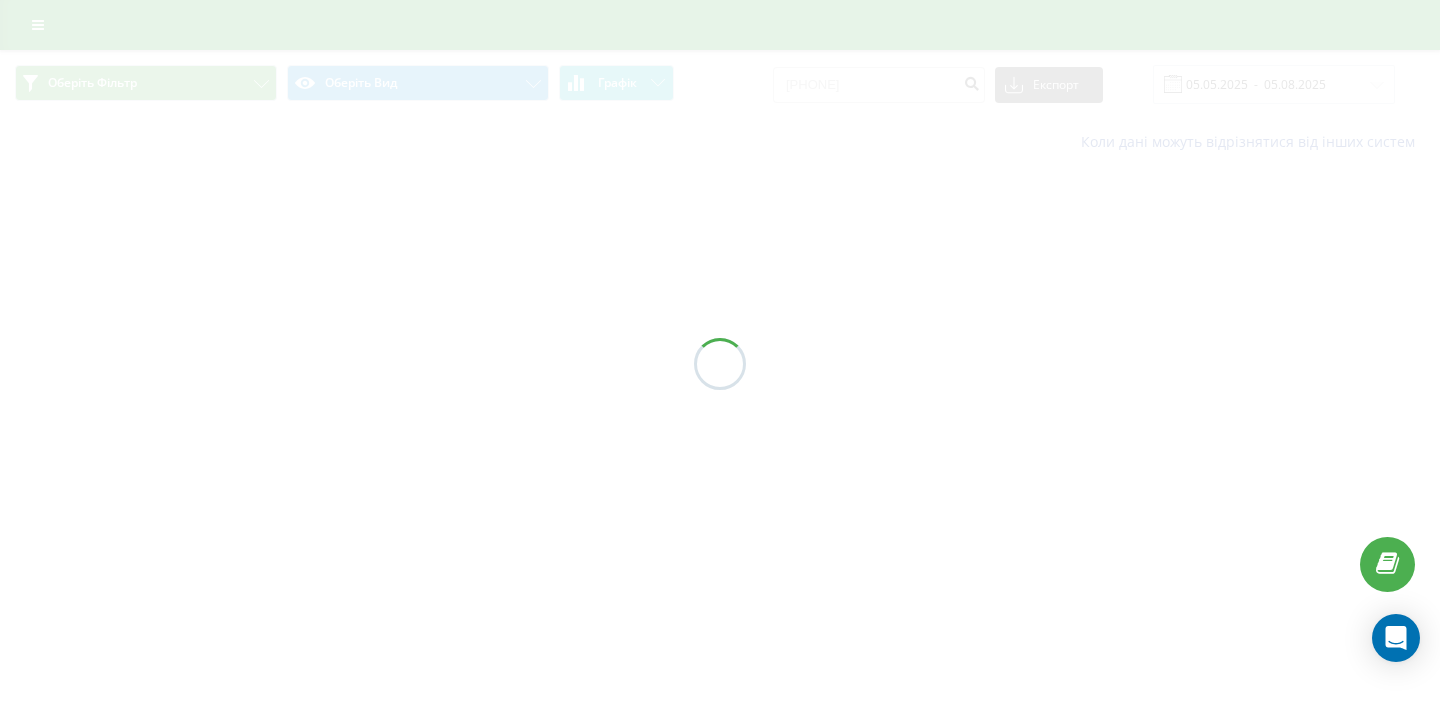 scroll, scrollTop: 0, scrollLeft: 0, axis: both 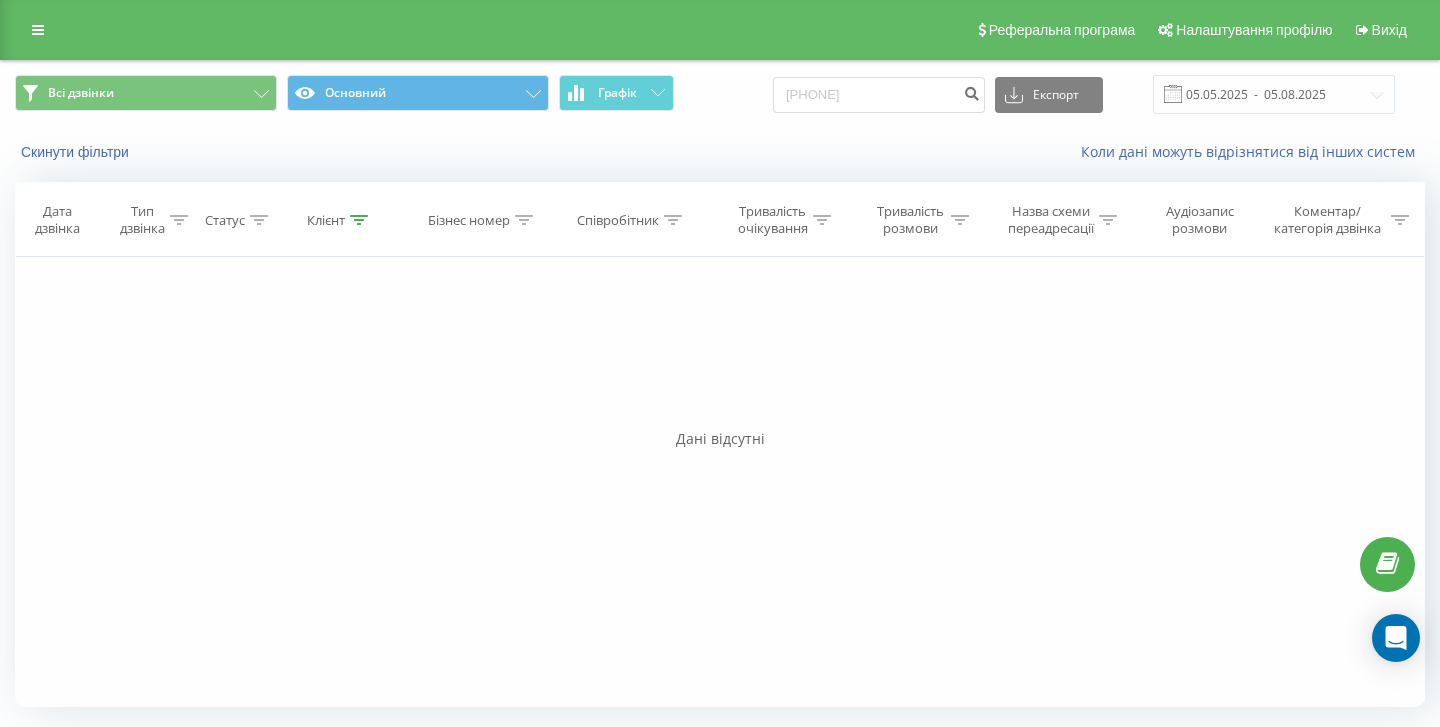 click at bounding box center (1173, 94) 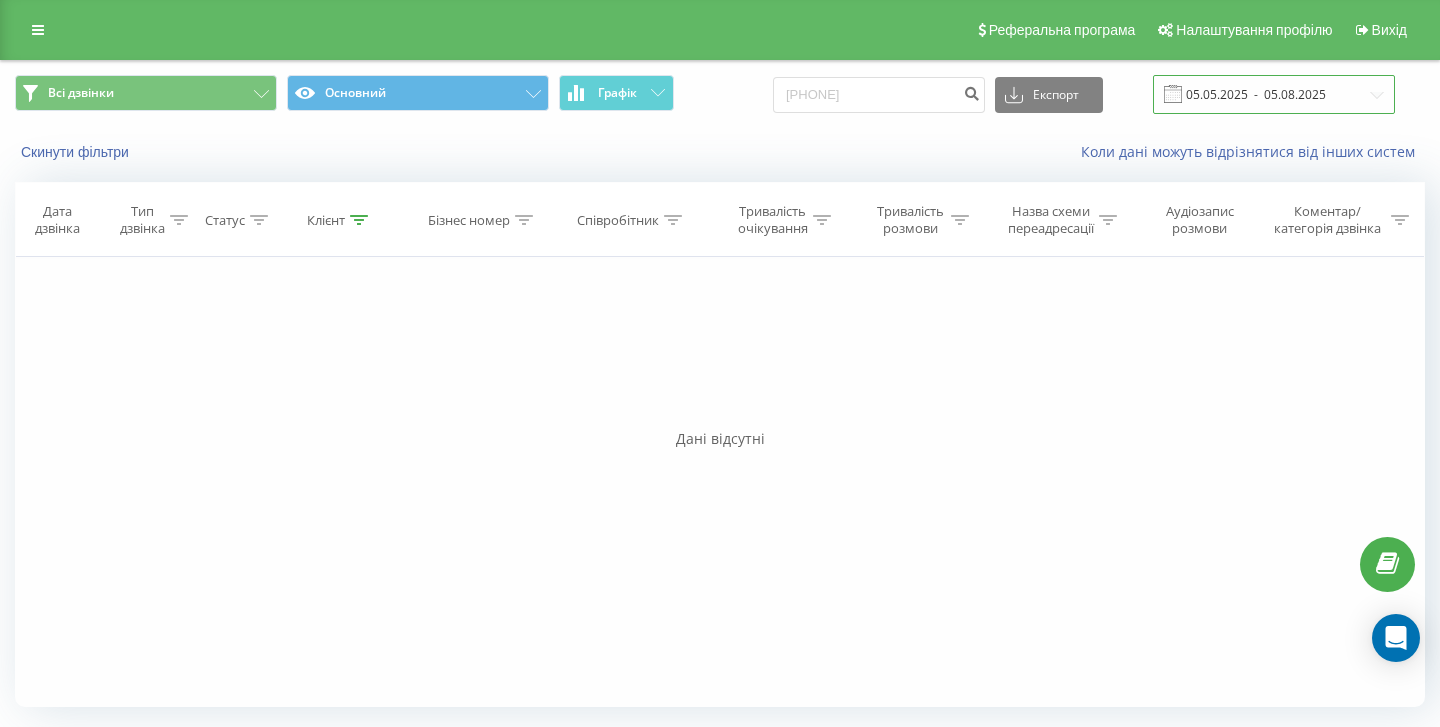 click on "05.05.2025  -  05.08.2025" at bounding box center [1274, 94] 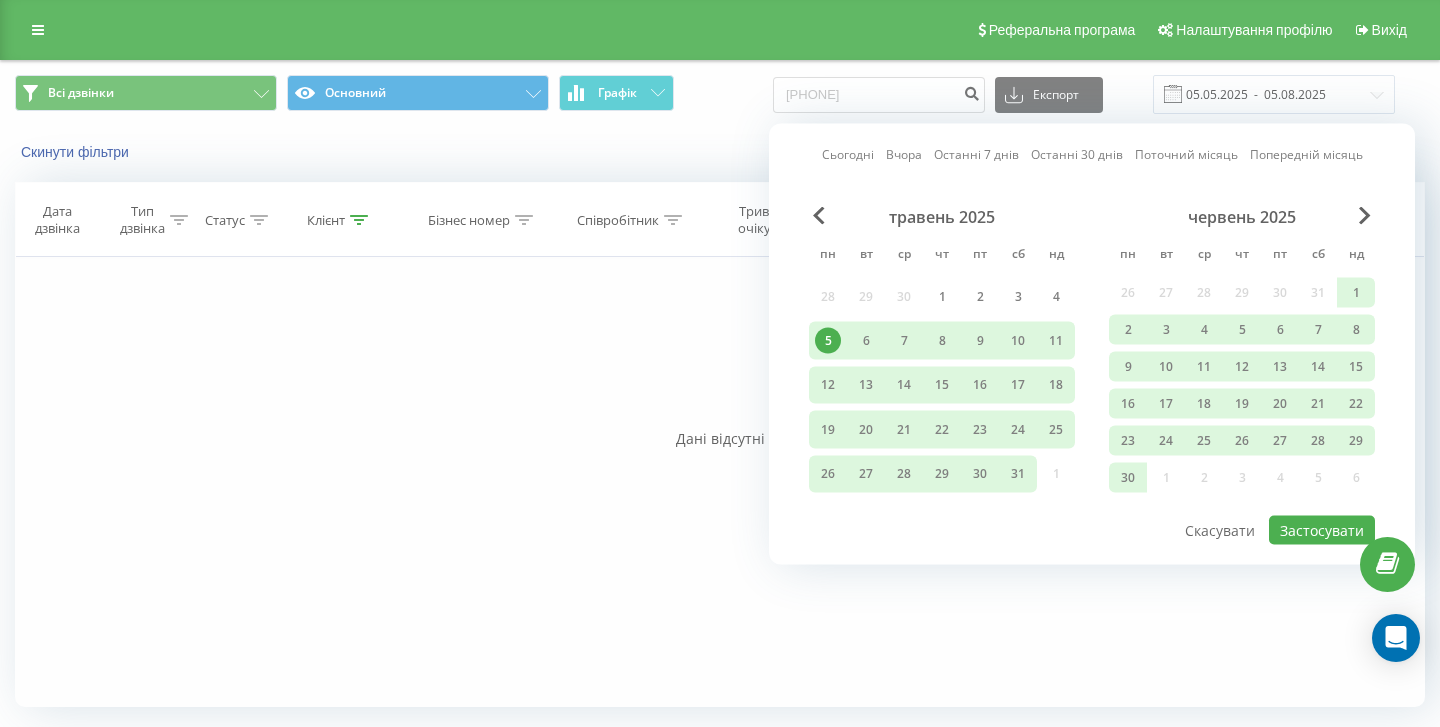 click on "травень 2025" at bounding box center [942, 217] 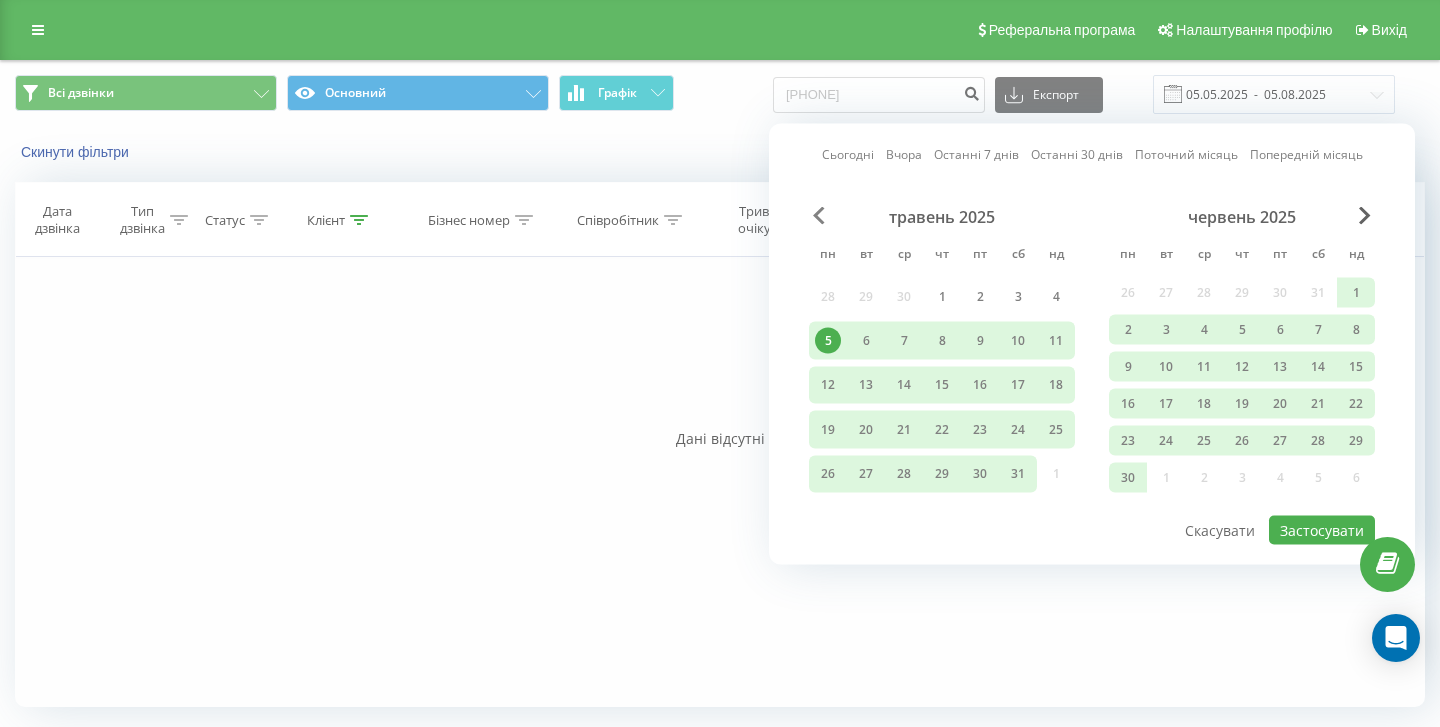 click at bounding box center (819, 216) 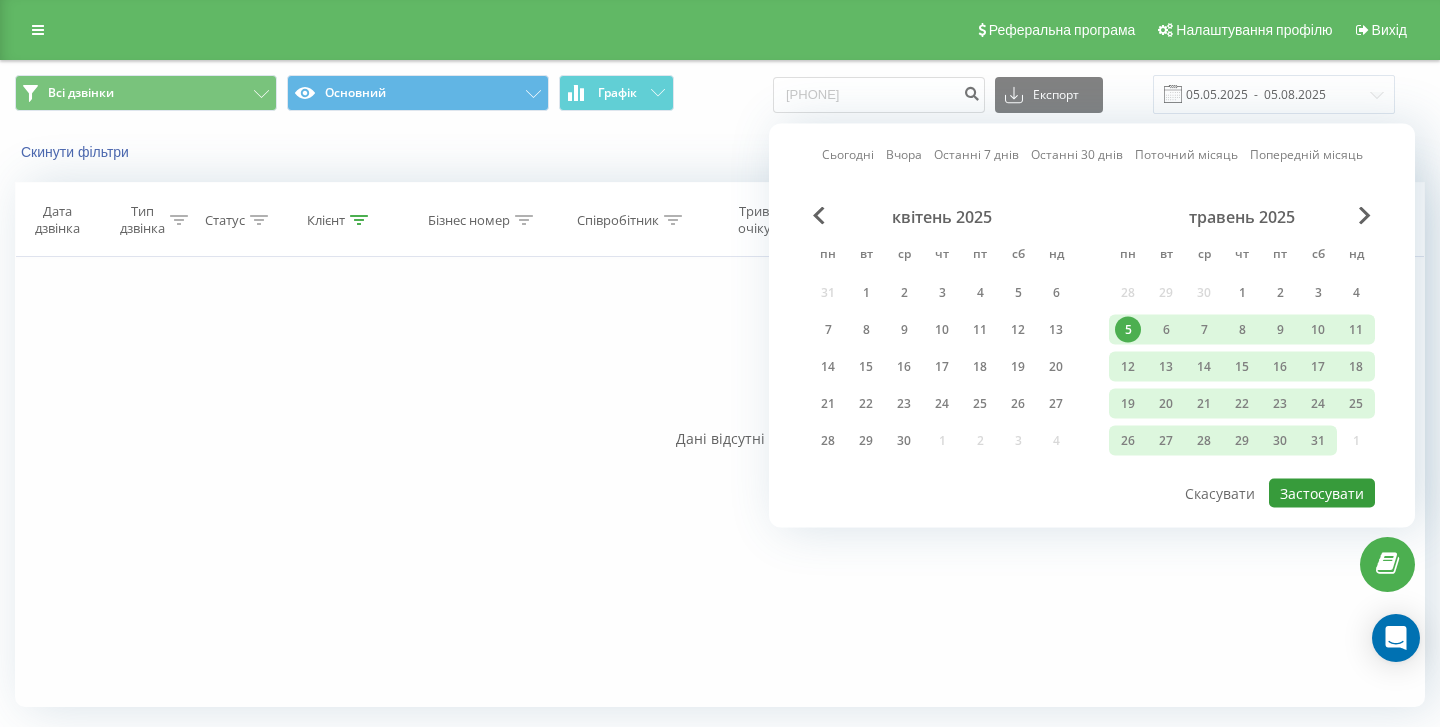 click on "Застосувати" at bounding box center [1322, 493] 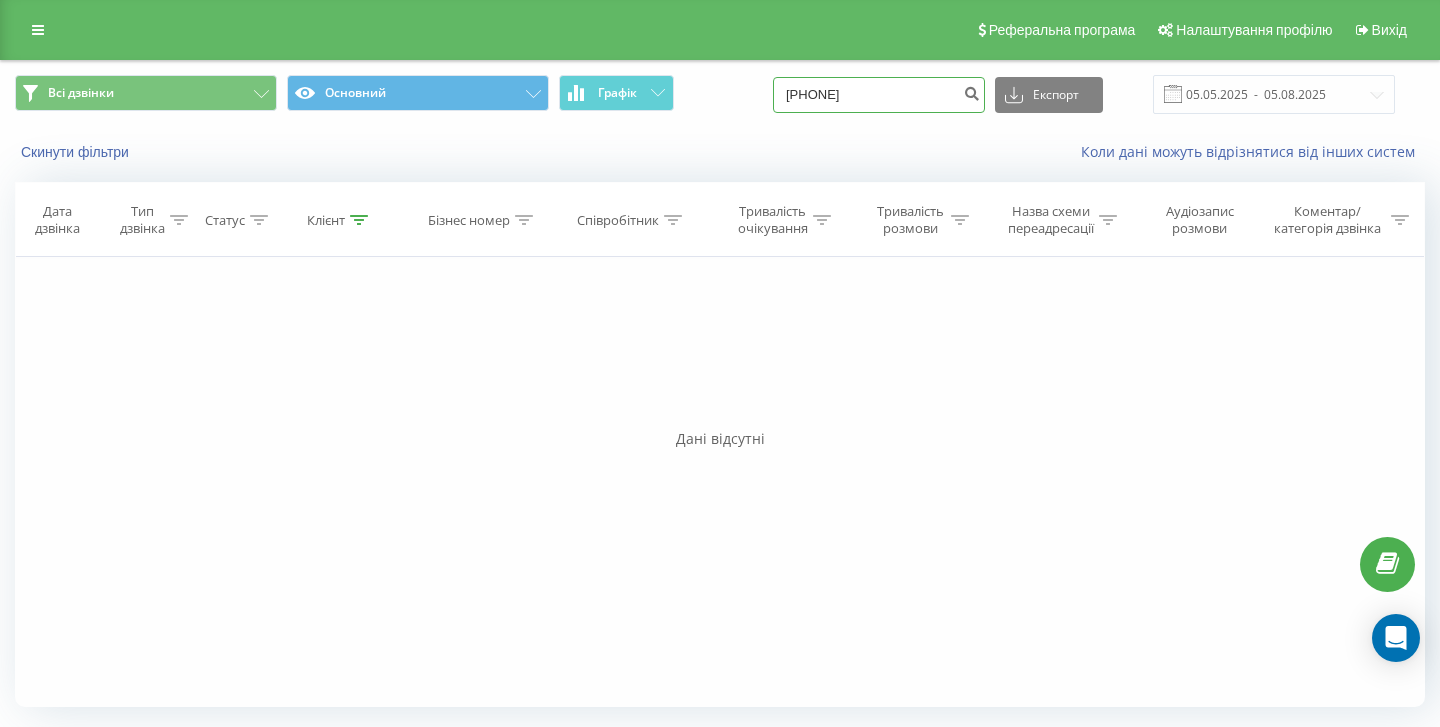 click on "[PHONE]" at bounding box center [879, 95] 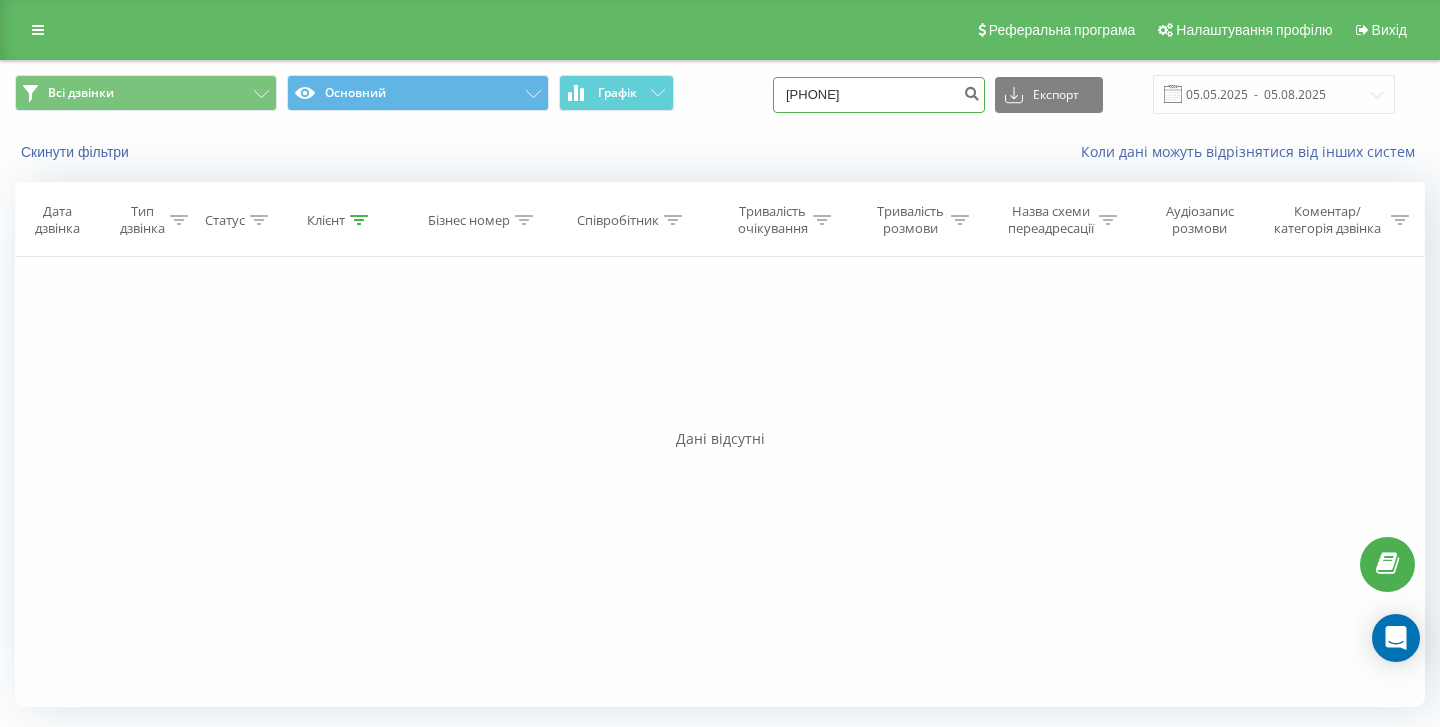 type on "380980957036" 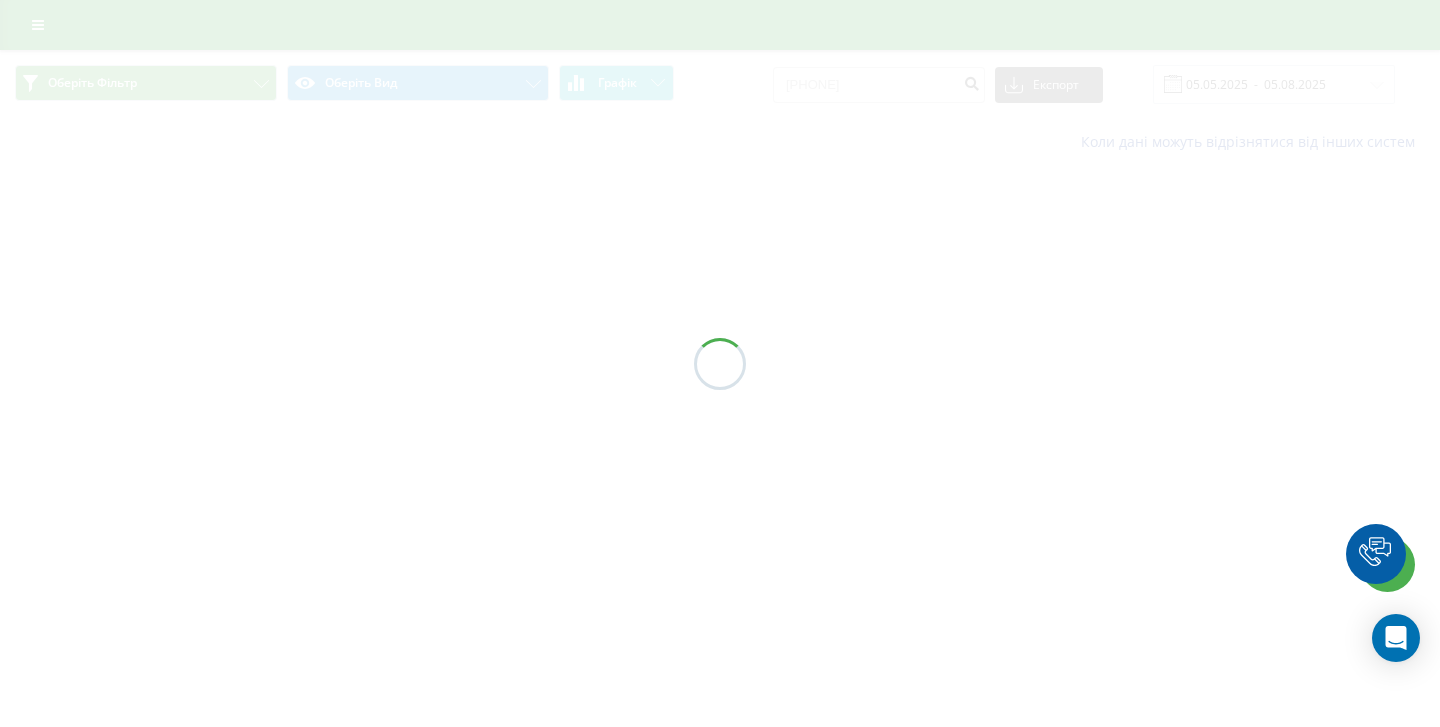scroll, scrollTop: 0, scrollLeft: 0, axis: both 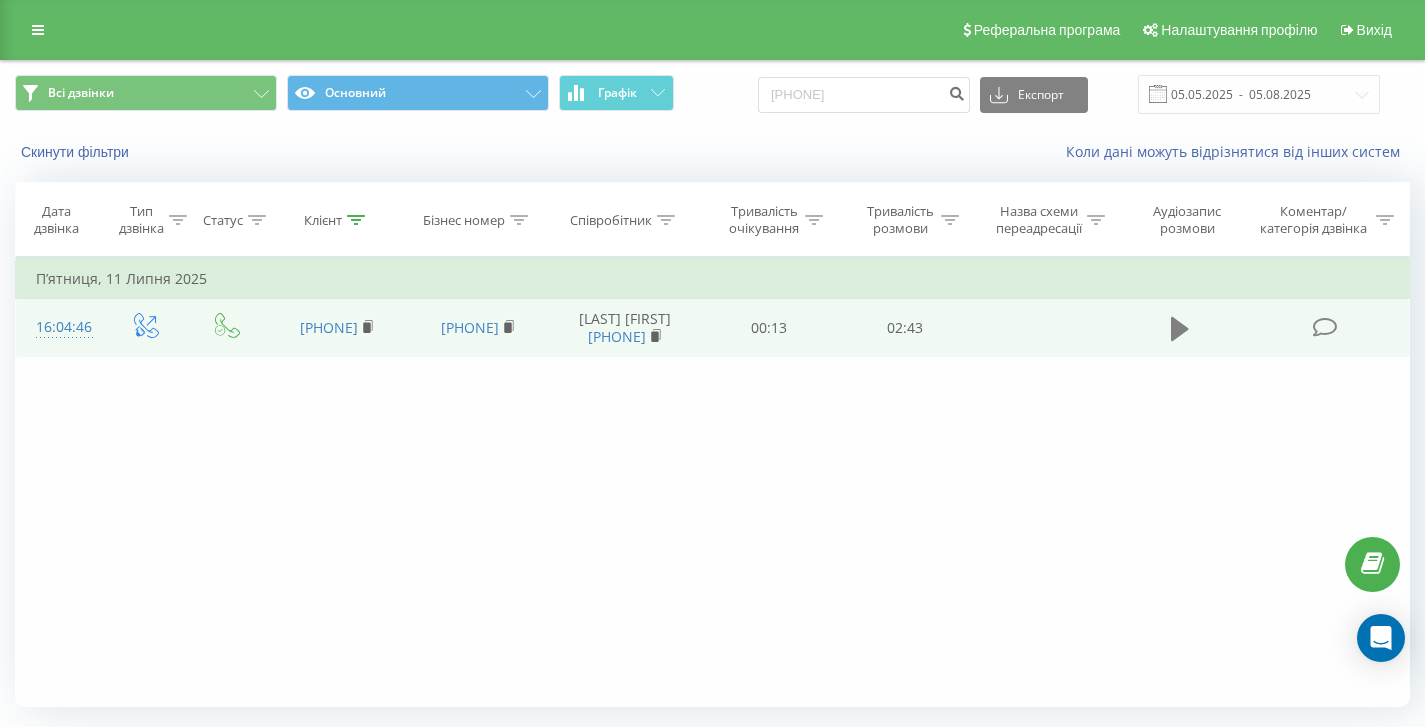 click 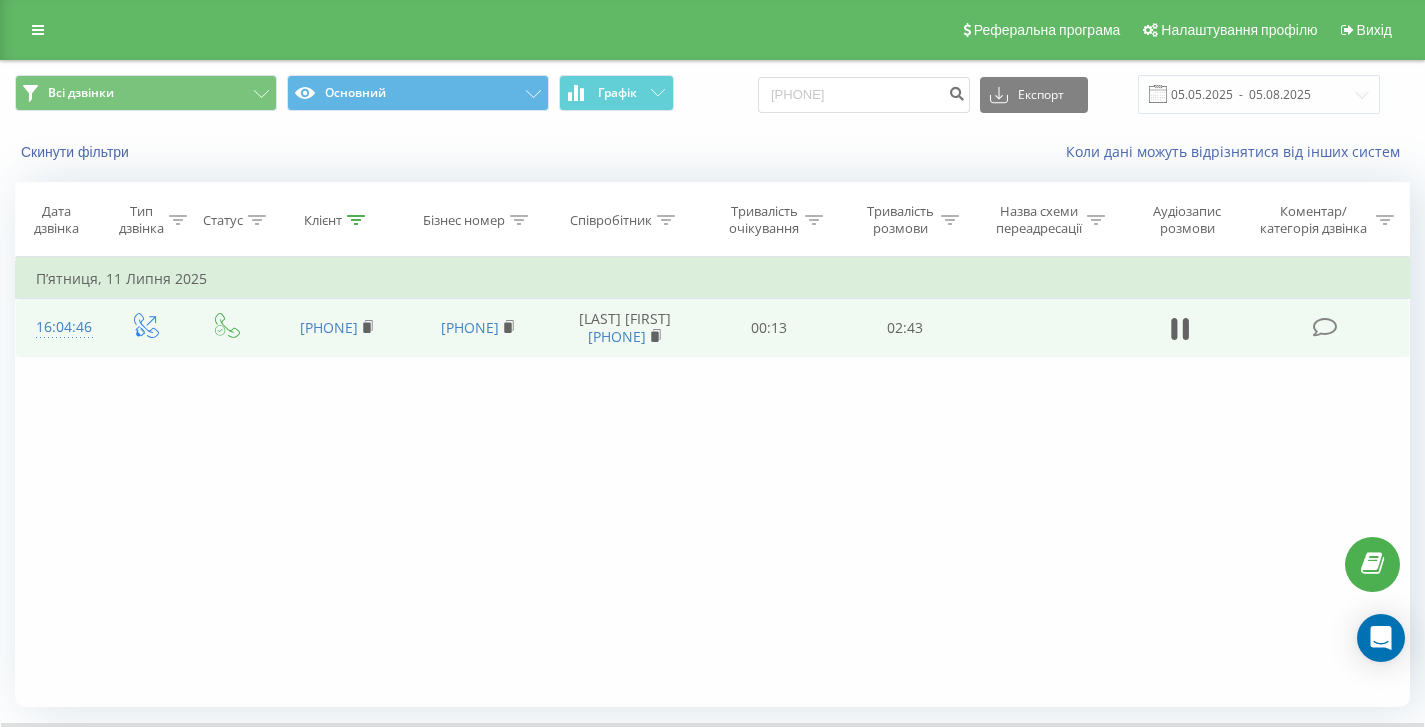scroll, scrollTop: 132, scrollLeft: 0, axis: vertical 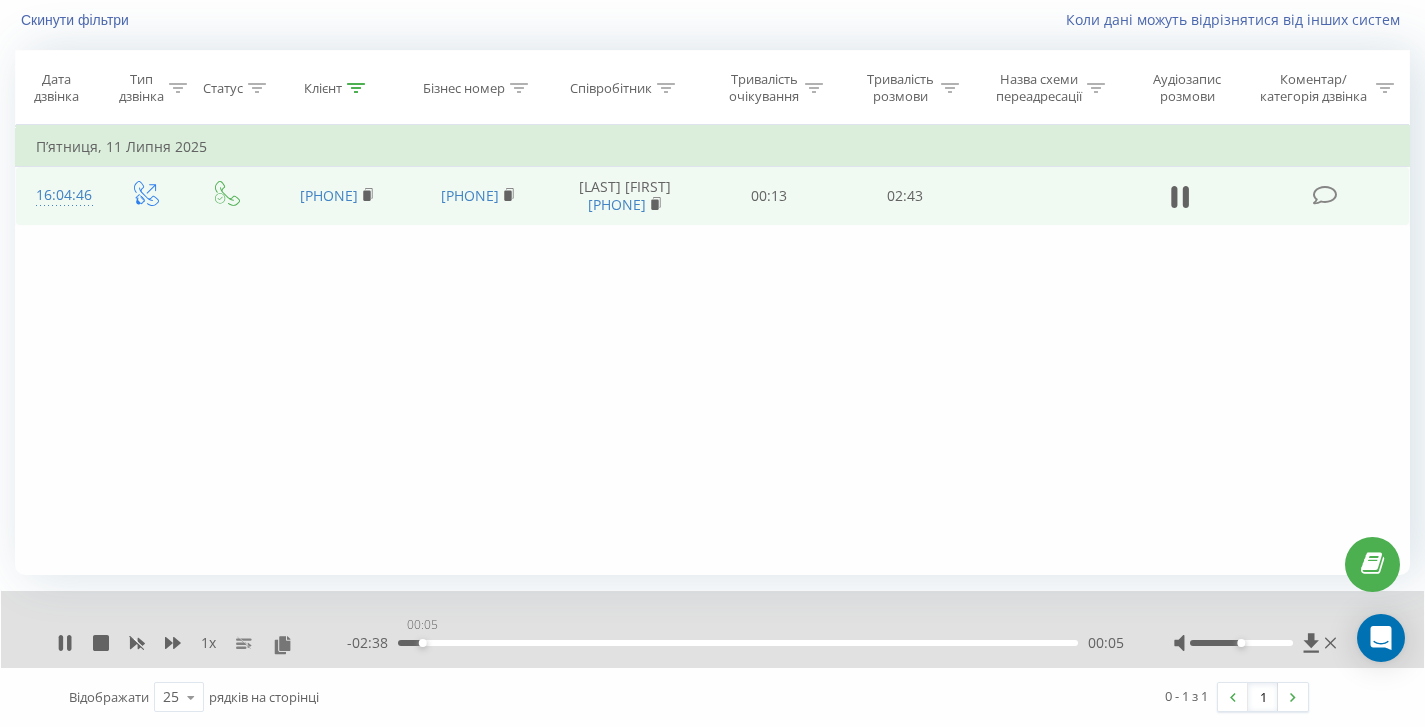 drag, startPoint x: 418, startPoint y: 641, endPoint x: 690, endPoint y: 632, distance: 272.14886 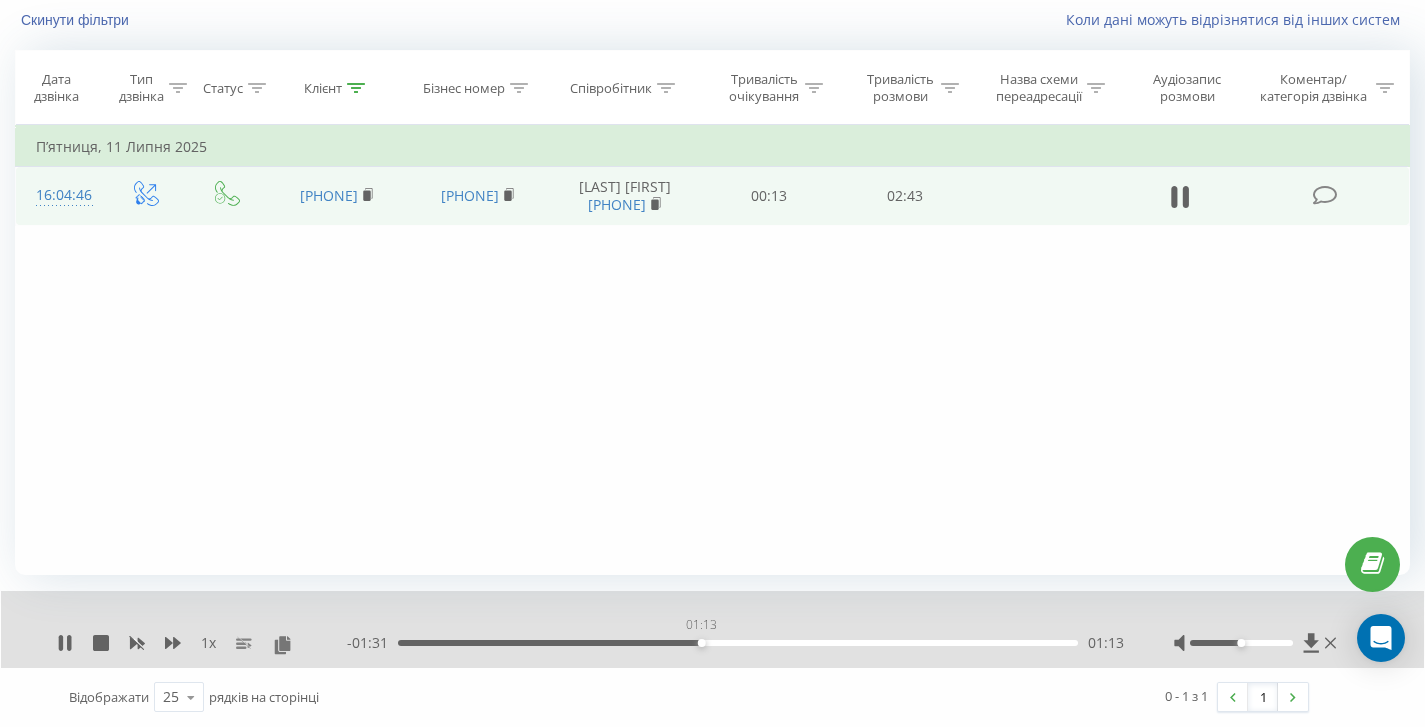 drag, startPoint x: 690, startPoint y: 644, endPoint x: 736, endPoint y: 644, distance: 46 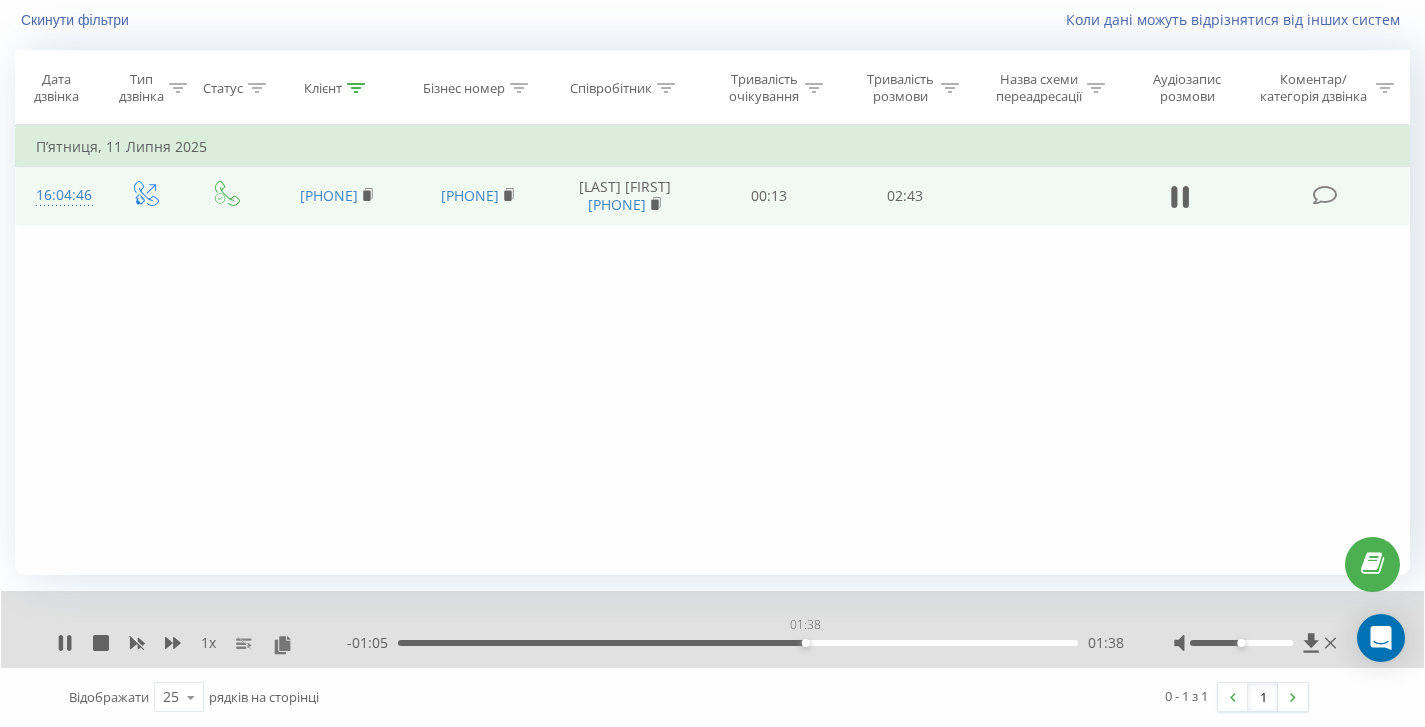 drag, startPoint x: 738, startPoint y: 644, endPoint x: 805, endPoint y: 642, distance: 67.02985 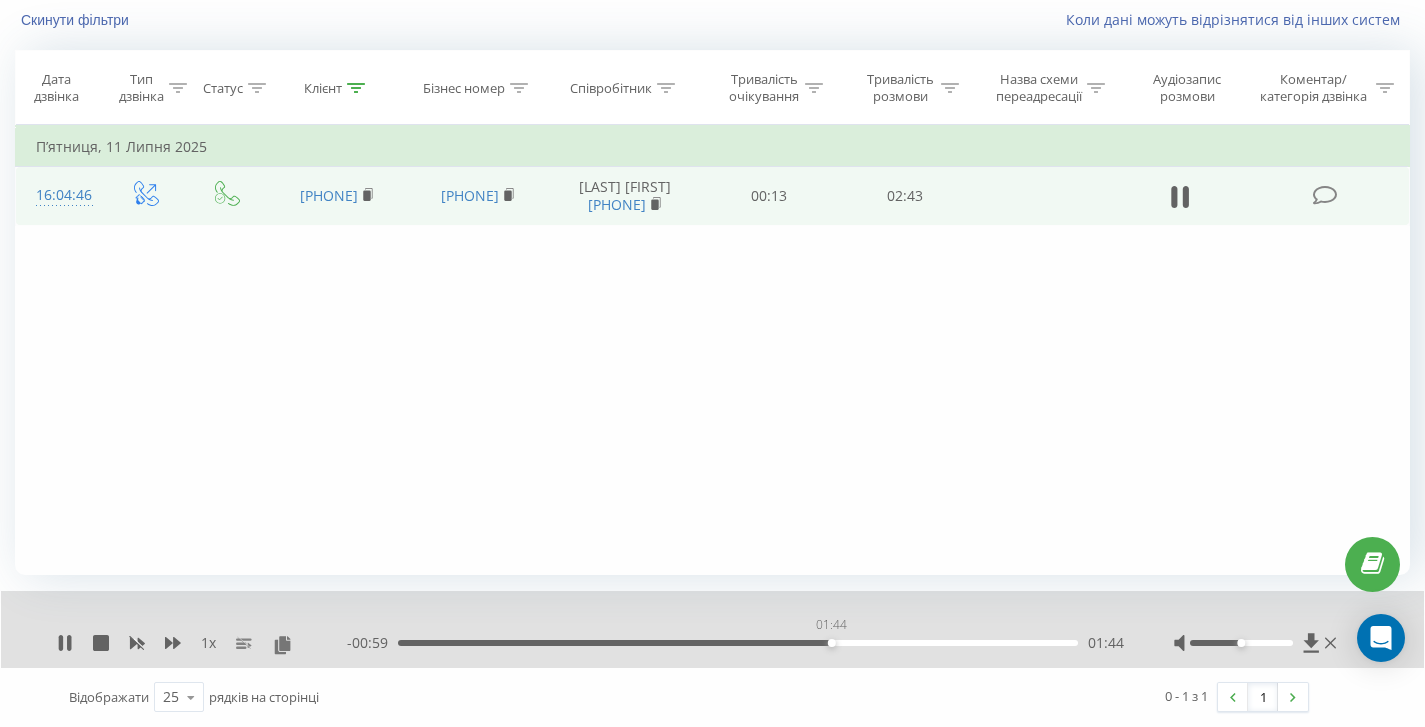 drag, startPoint x: 819, startPoint y: 642, endPoint x: 877, endPoint y: 642, distance: 58 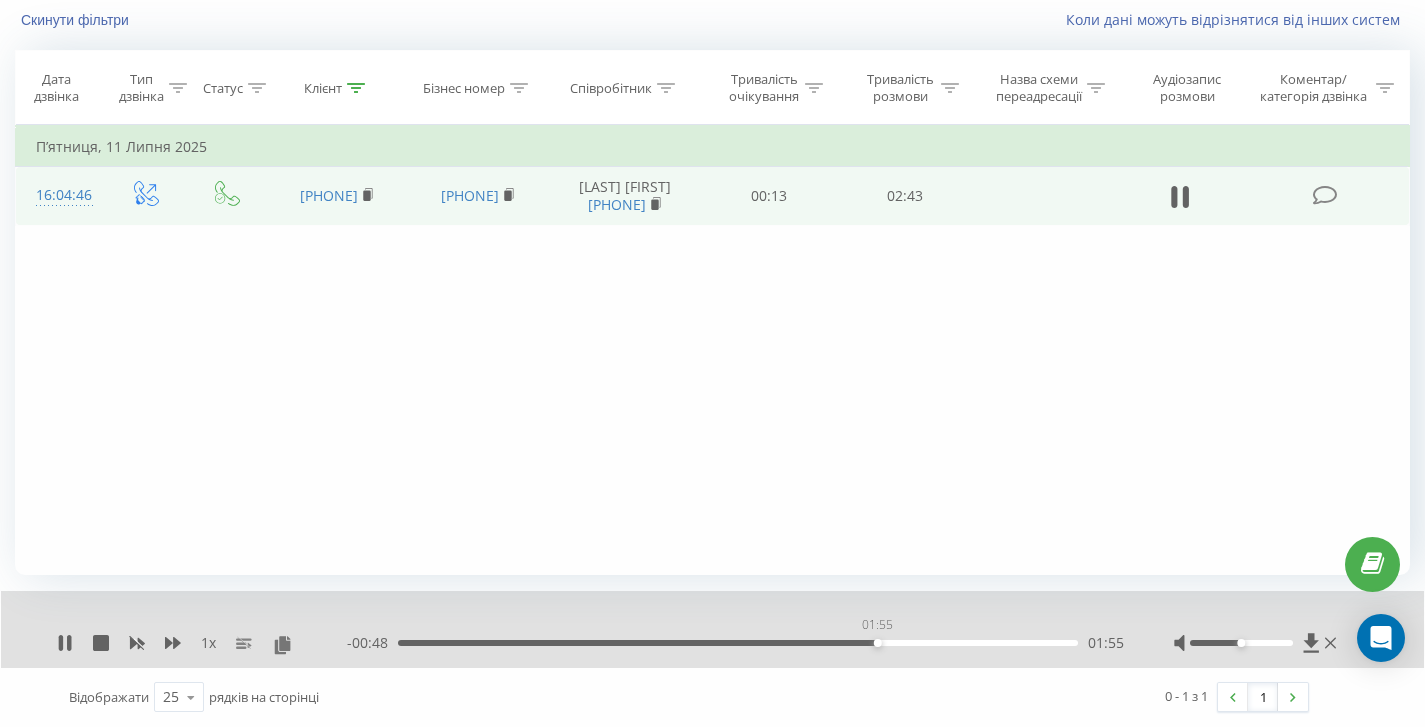 drag, startPoint x: 877, startPoint y: 642, endPoint x: 941, endPoint y: 642, distance: 64 